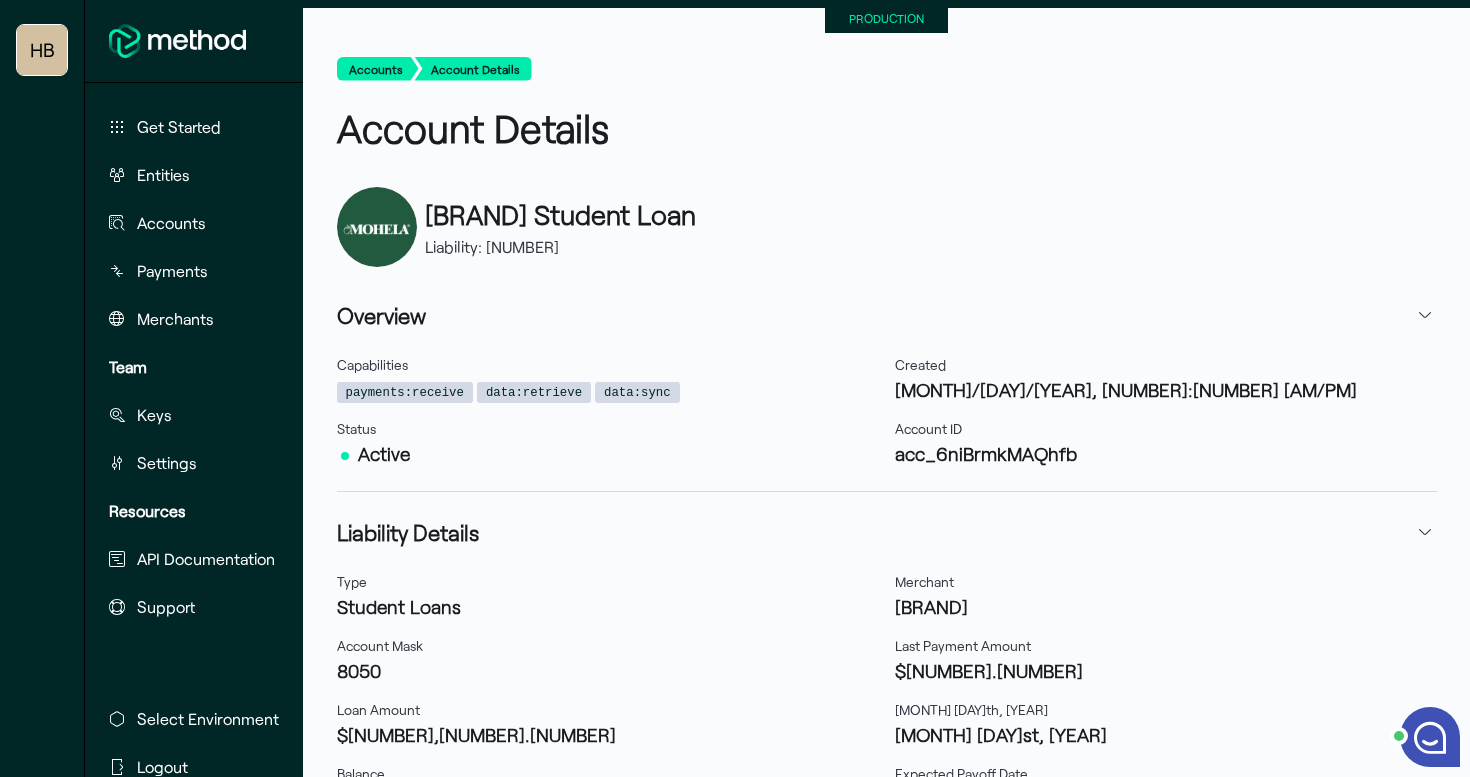 scroll, scrollTop: 0, scrollLeft: 0, axis: both 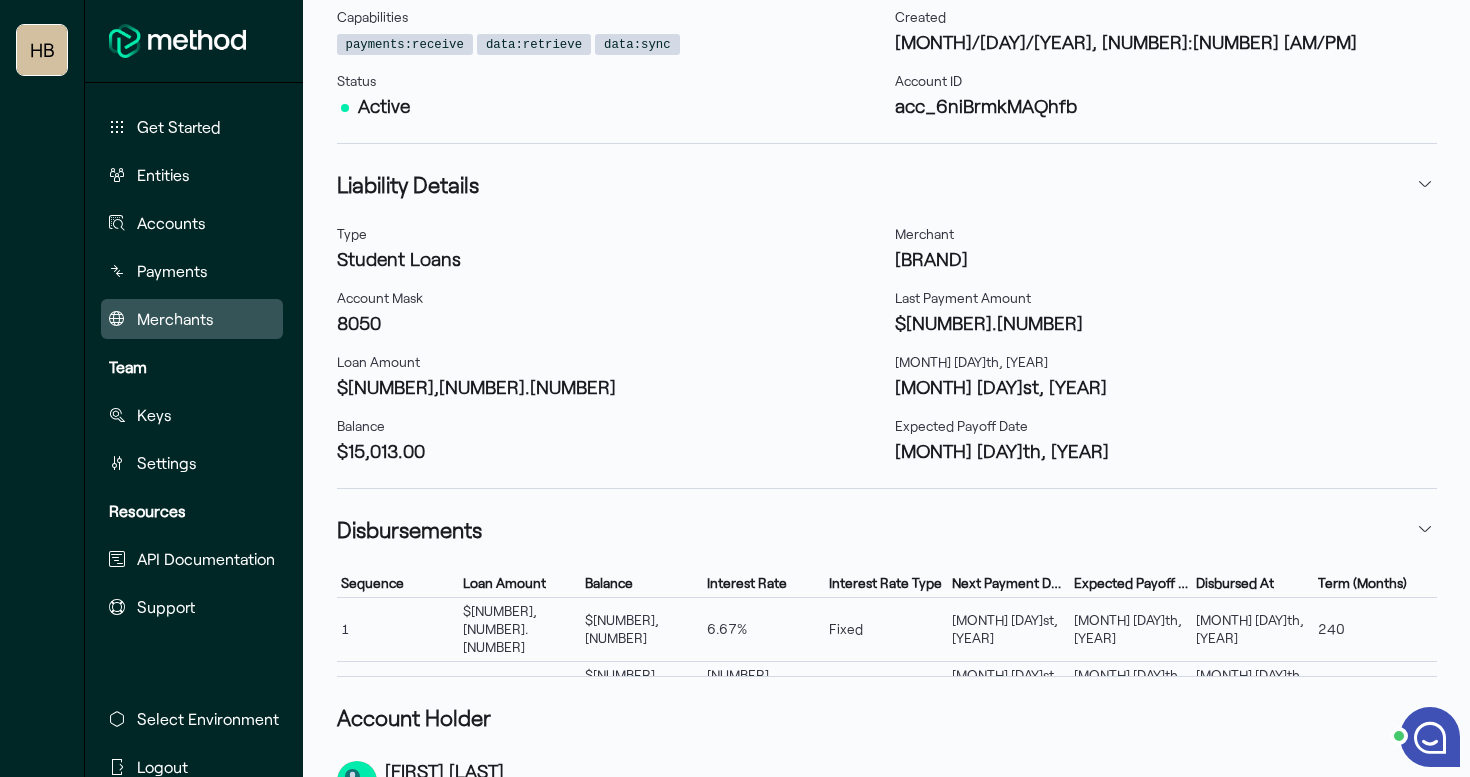 click on "Merchants" at bounding box center (175, 319) 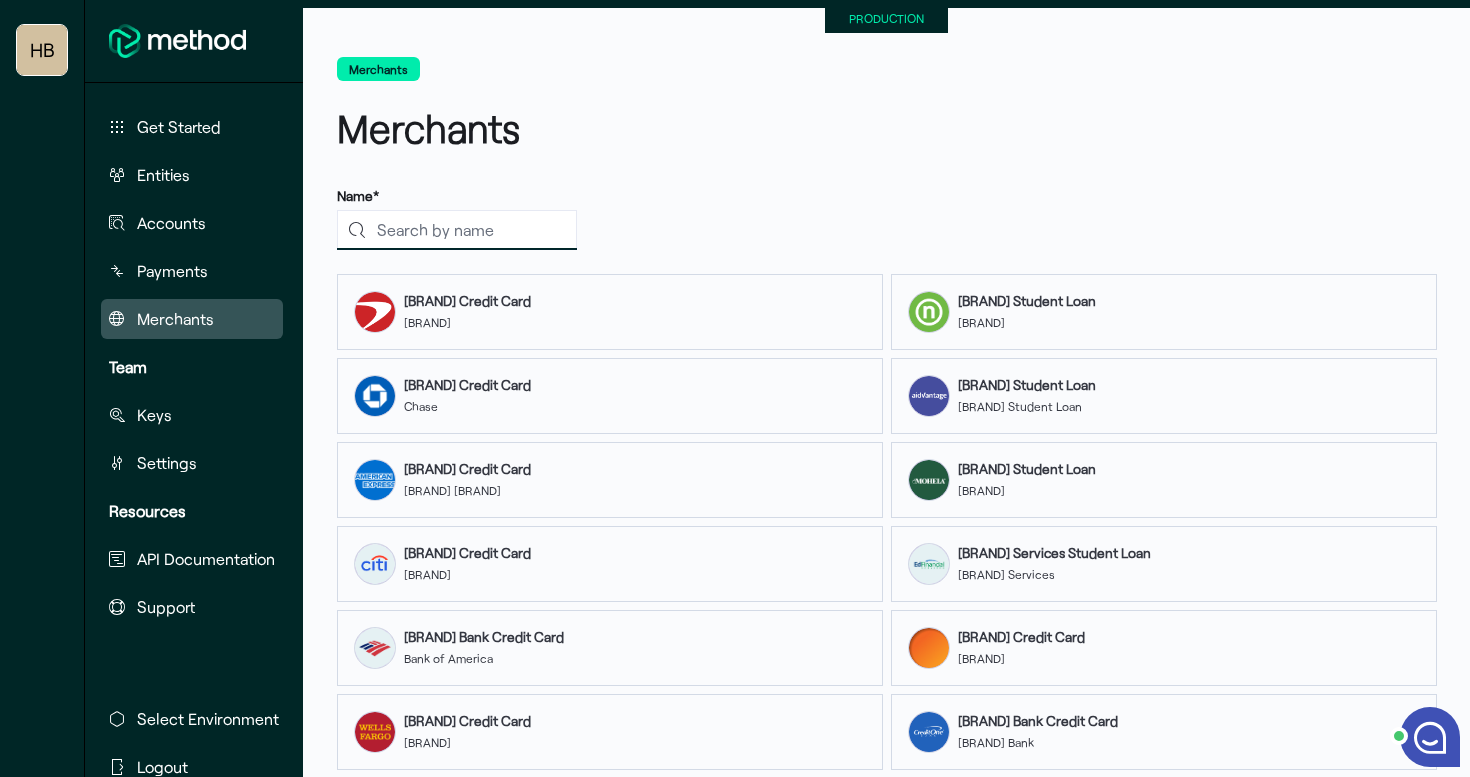 click at bounding box center [457, 230] 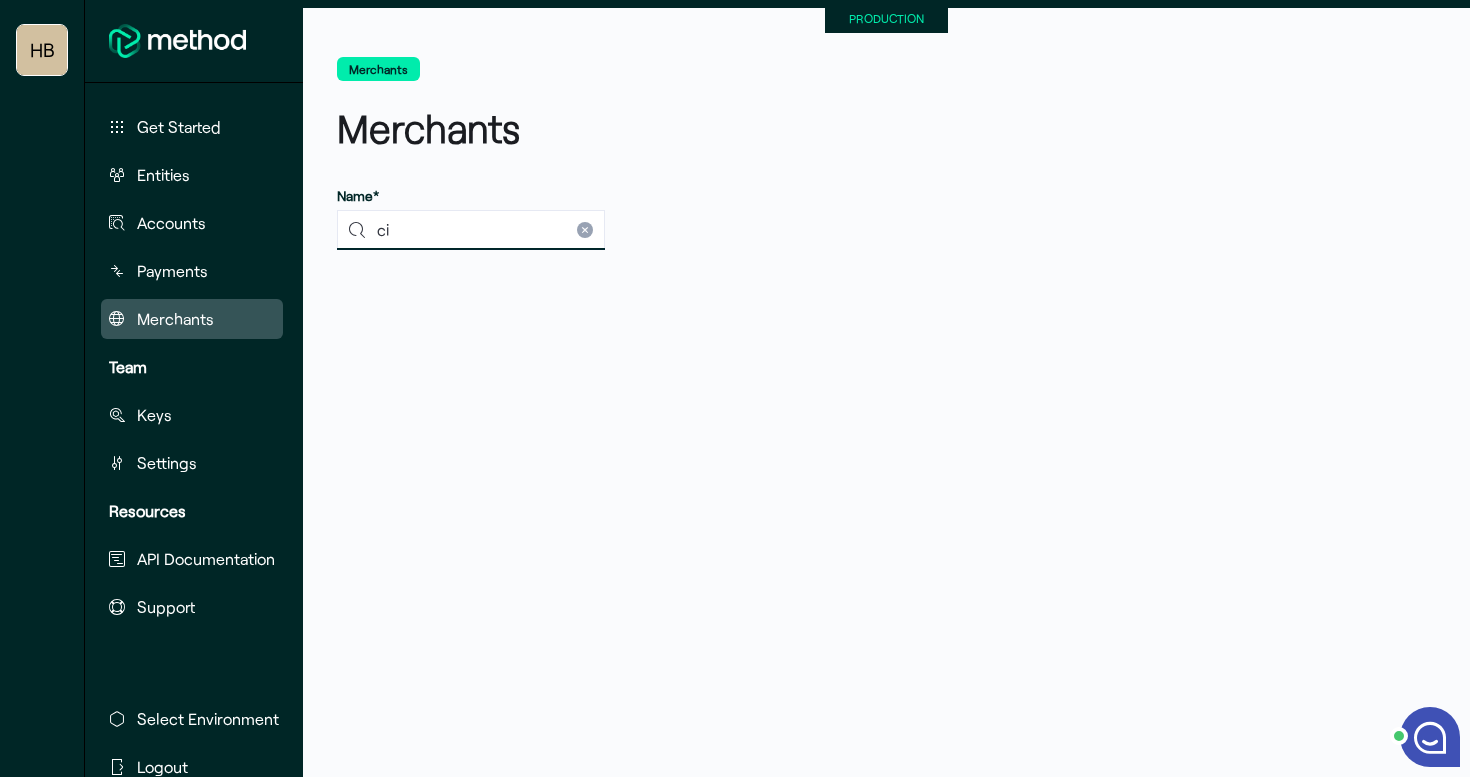 type on "c" 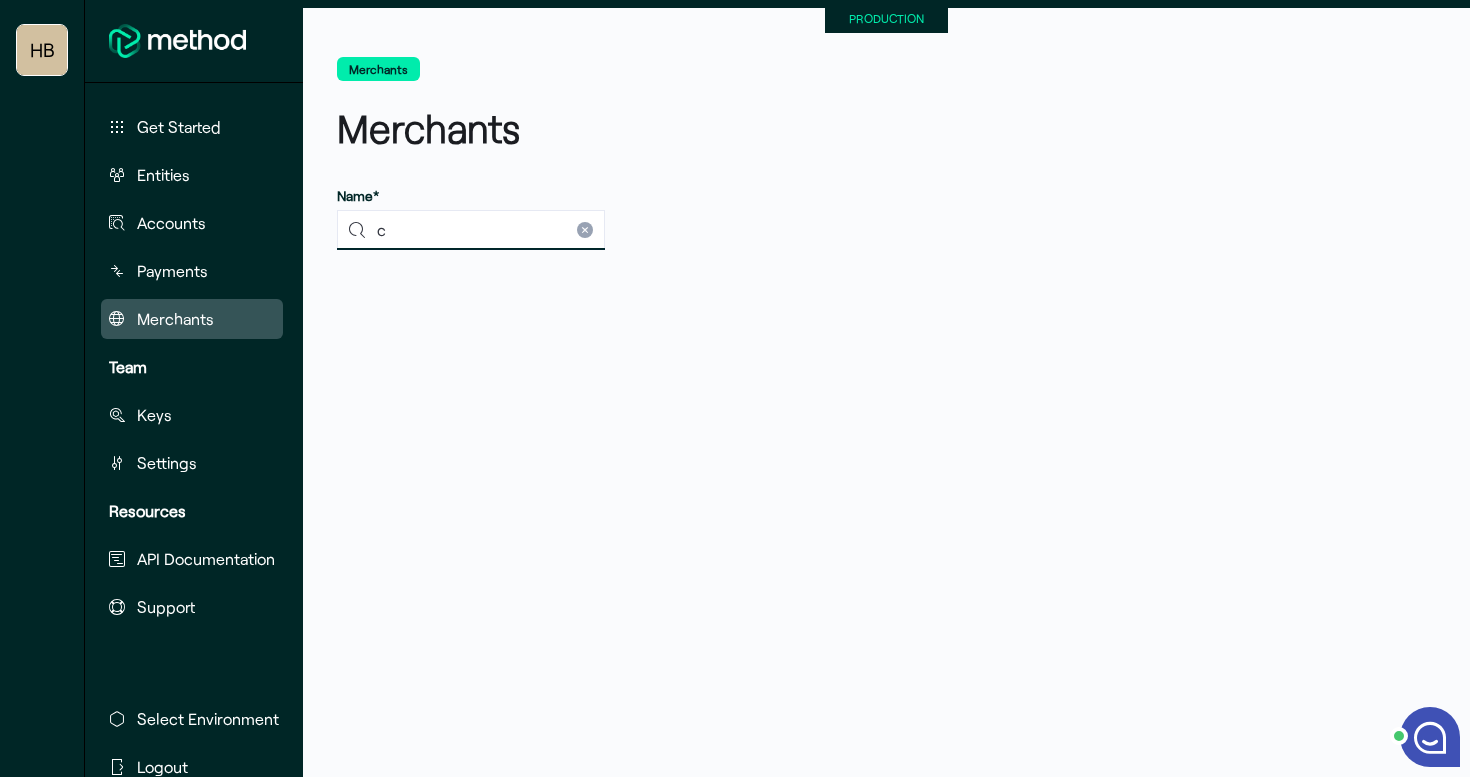 type 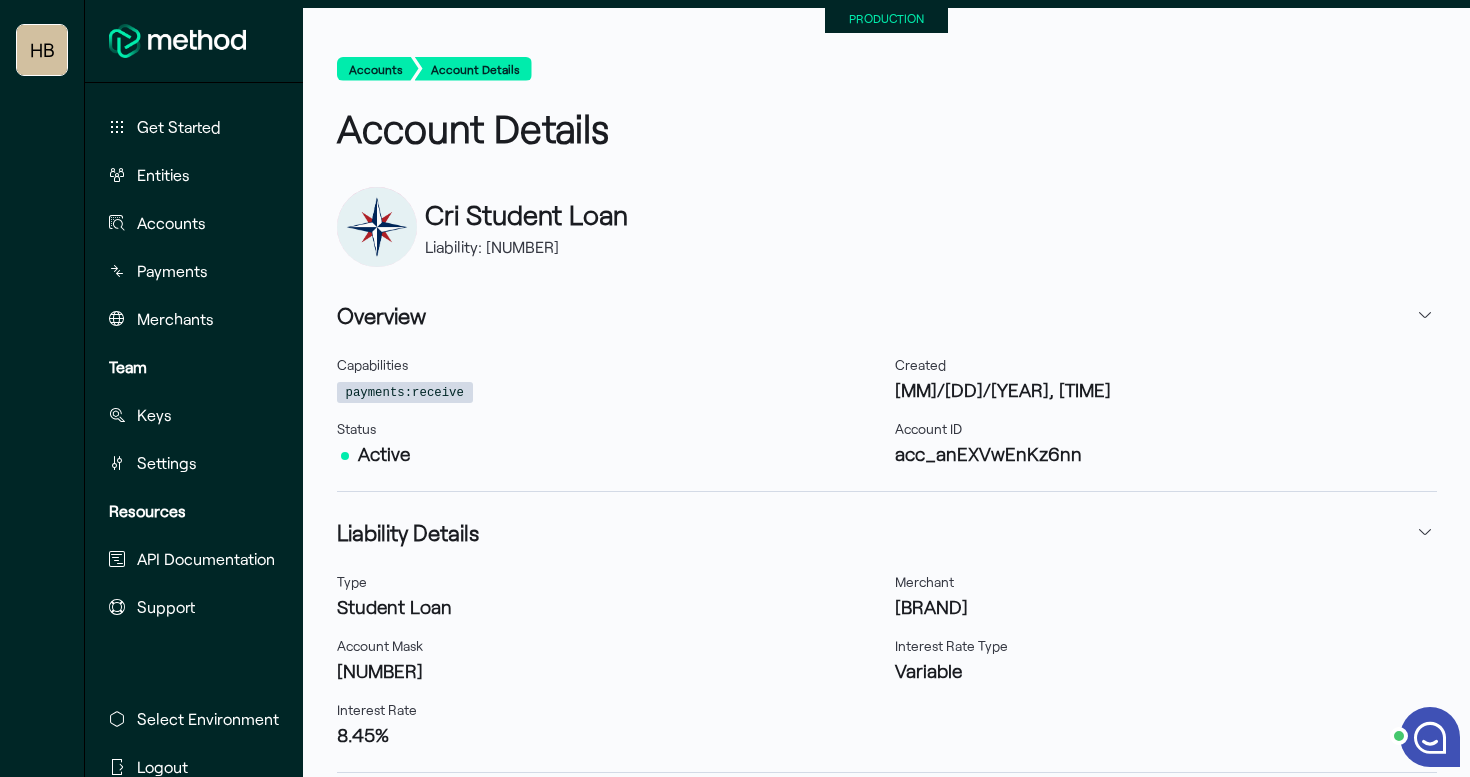scroll, scrollTop: 0, scrollLeft: 0, axis: both 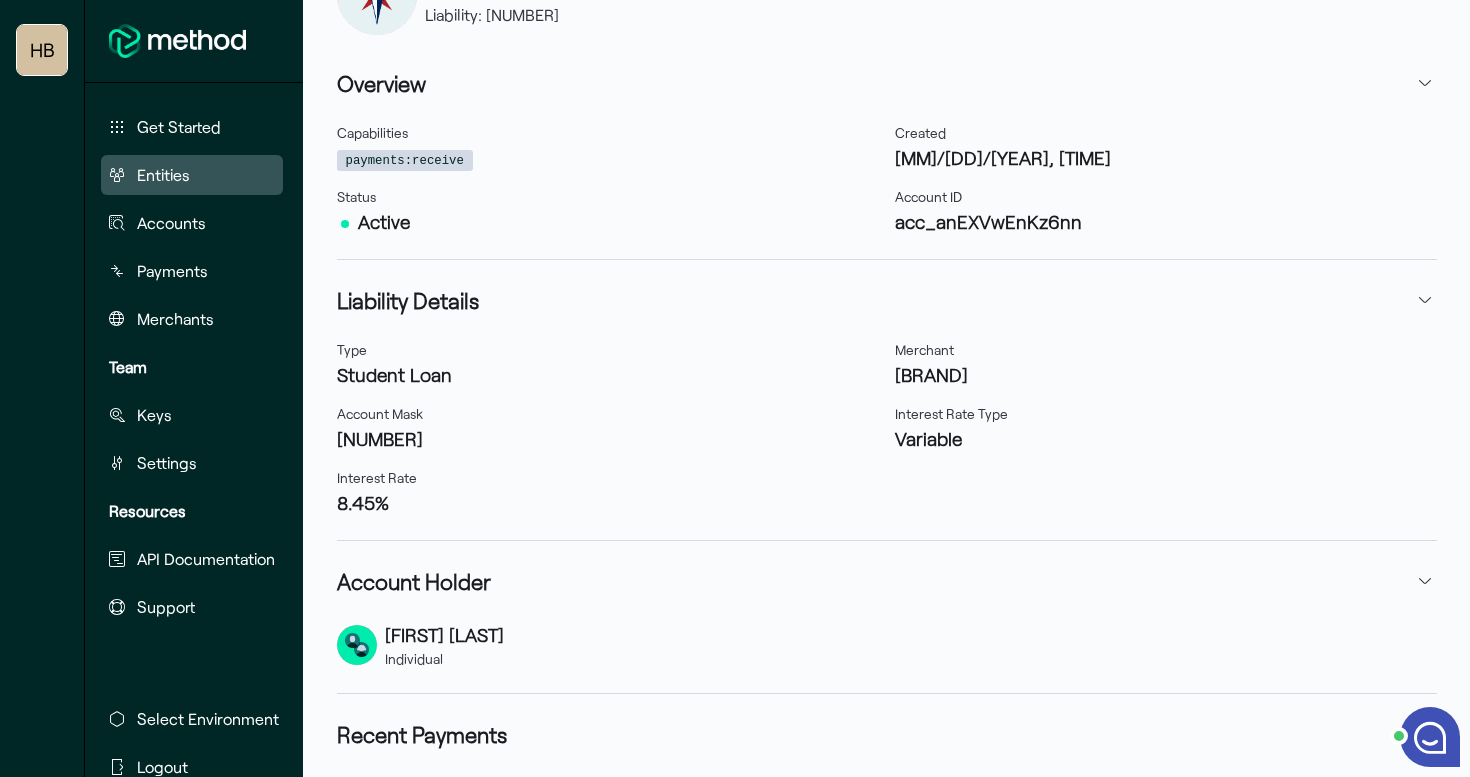 click on "Entities" at bounding box center [163, 175] 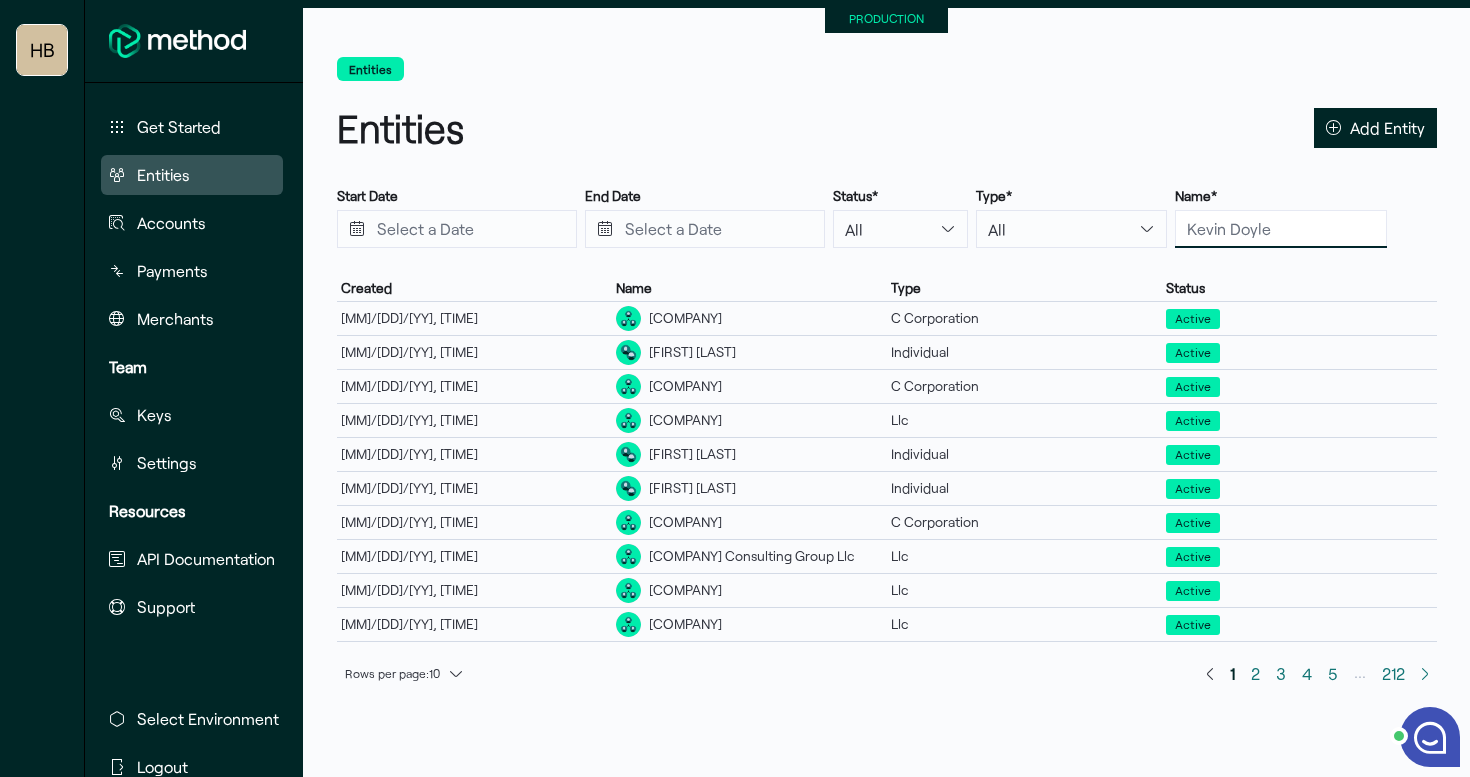 click at bounding box center (1281, 229) 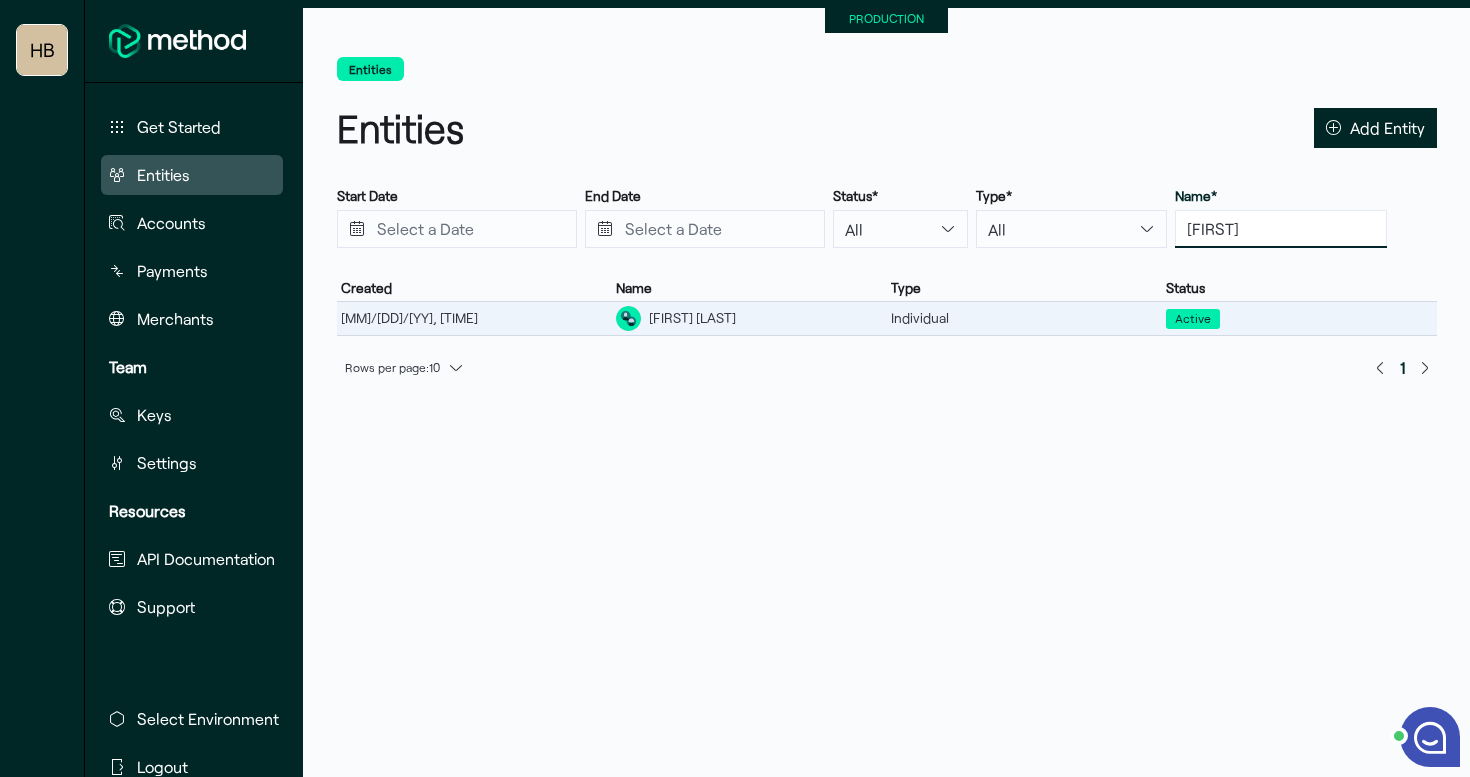 type on "arnold" 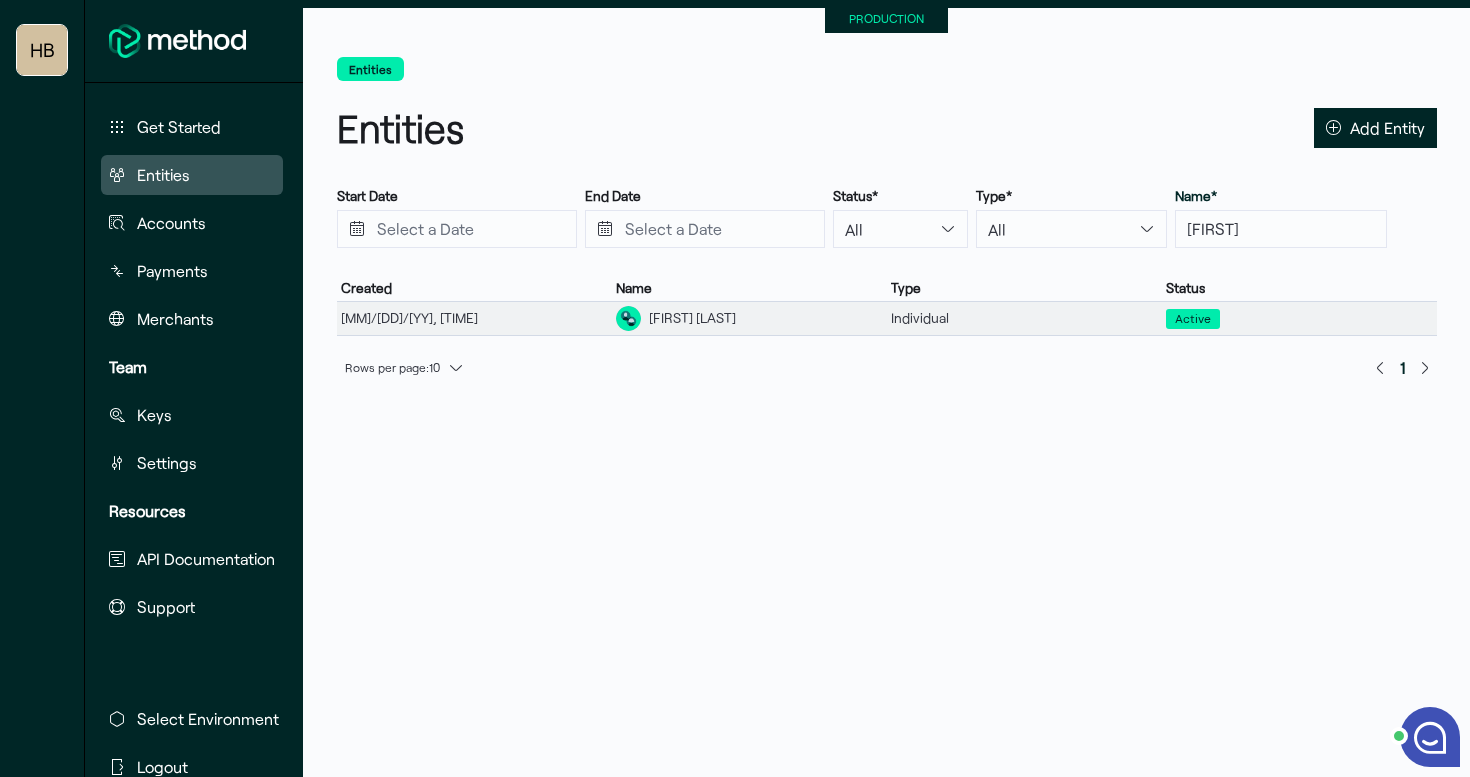 click on "Arnold Taller" at bounding box center [749, 318] 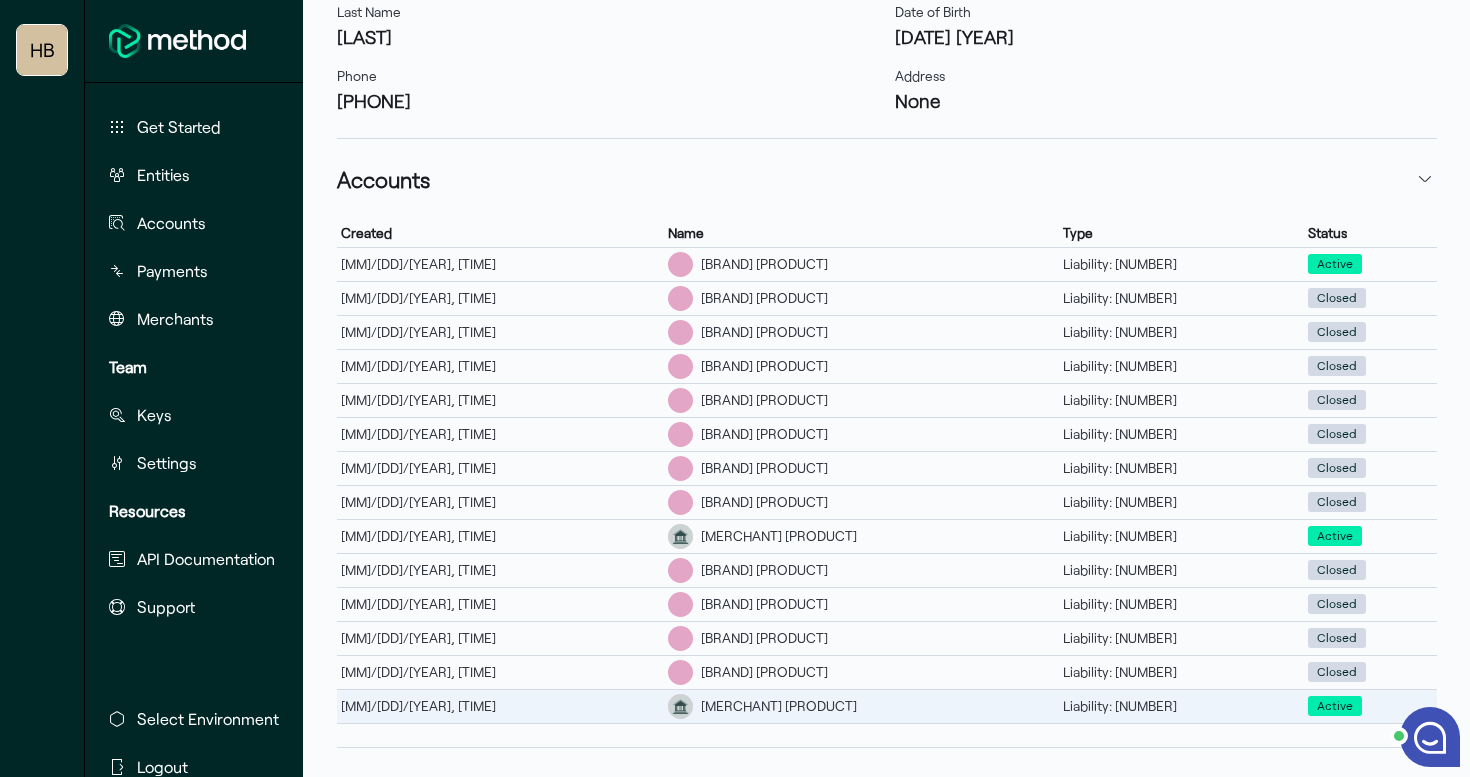scroll, scrollTop: 633, scrollLeft: 0, axis: vertical 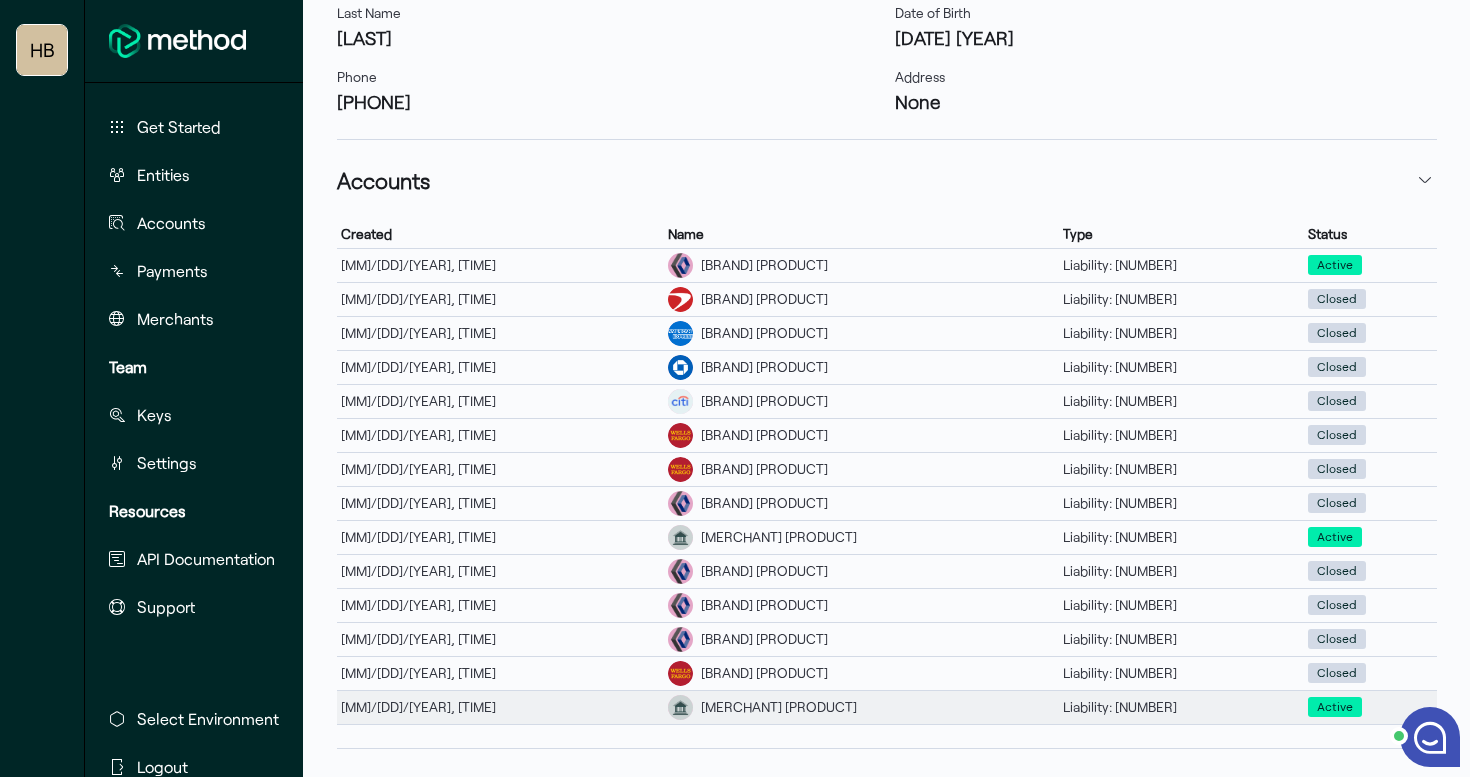 click on "Fm Sat23 Jmpa Student Loan" at bounding box center [779, 707] 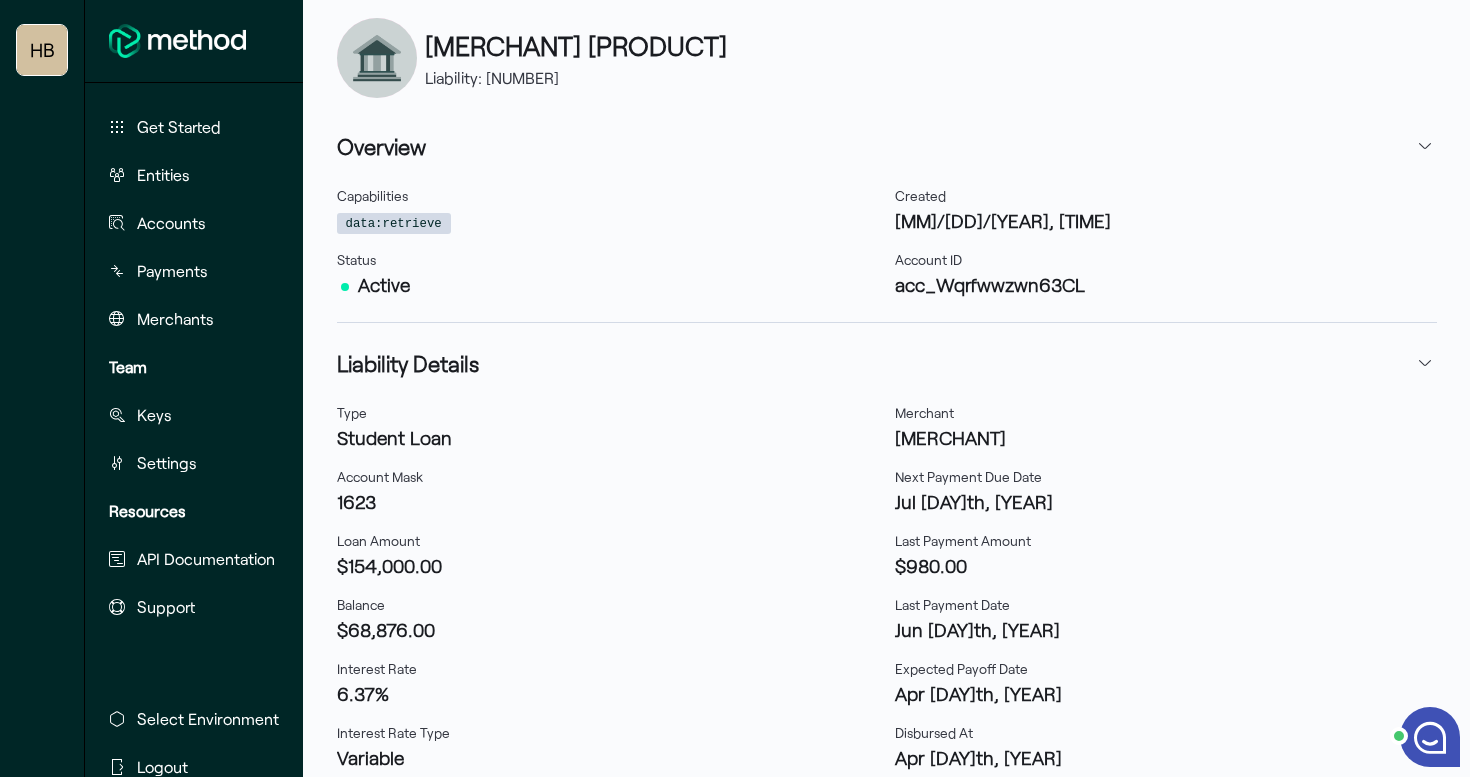 scroll, scrollTop: 155, scrollLeft: 0, axis: vertical 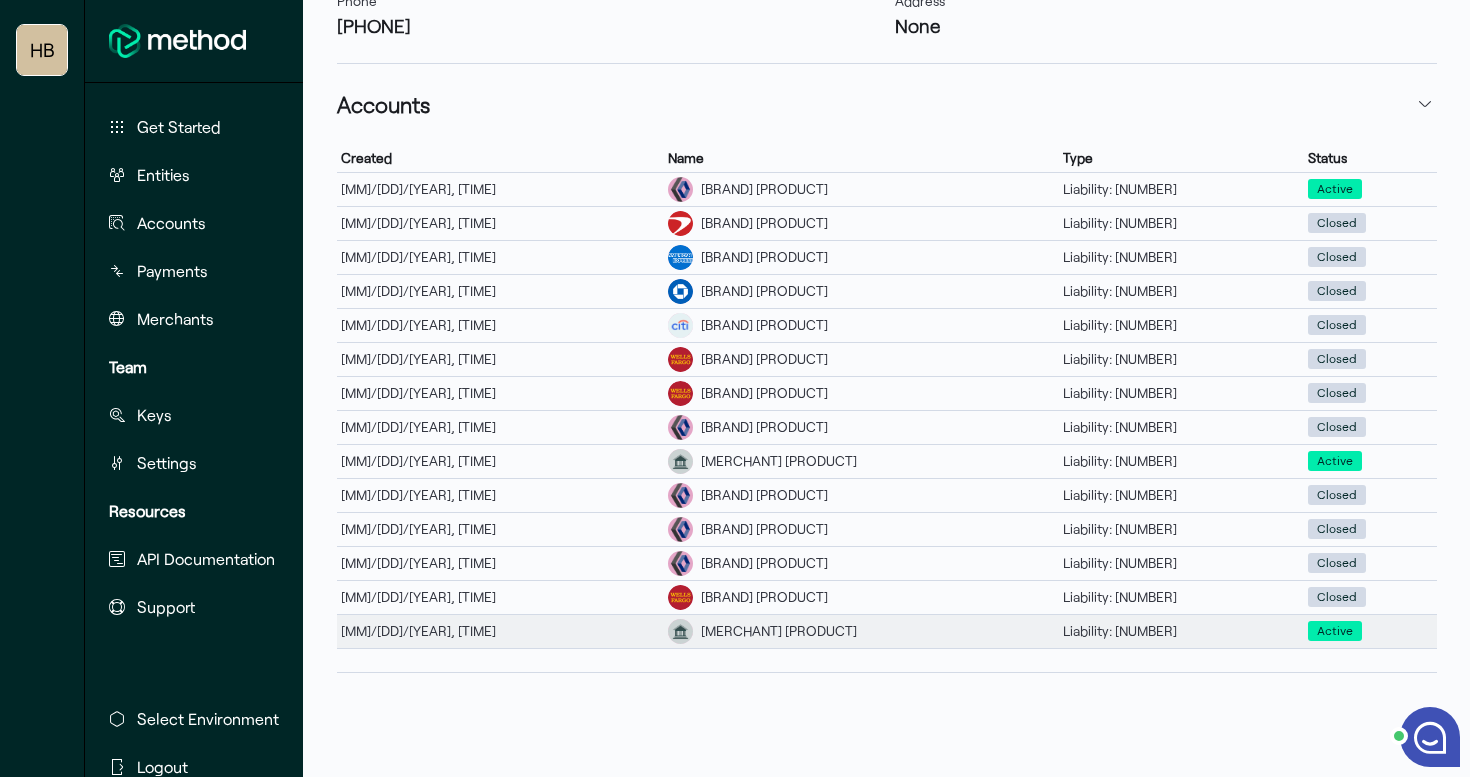 click on "Fm Sat23 Jmpa Student Loan" at bounding box center [779, 631] 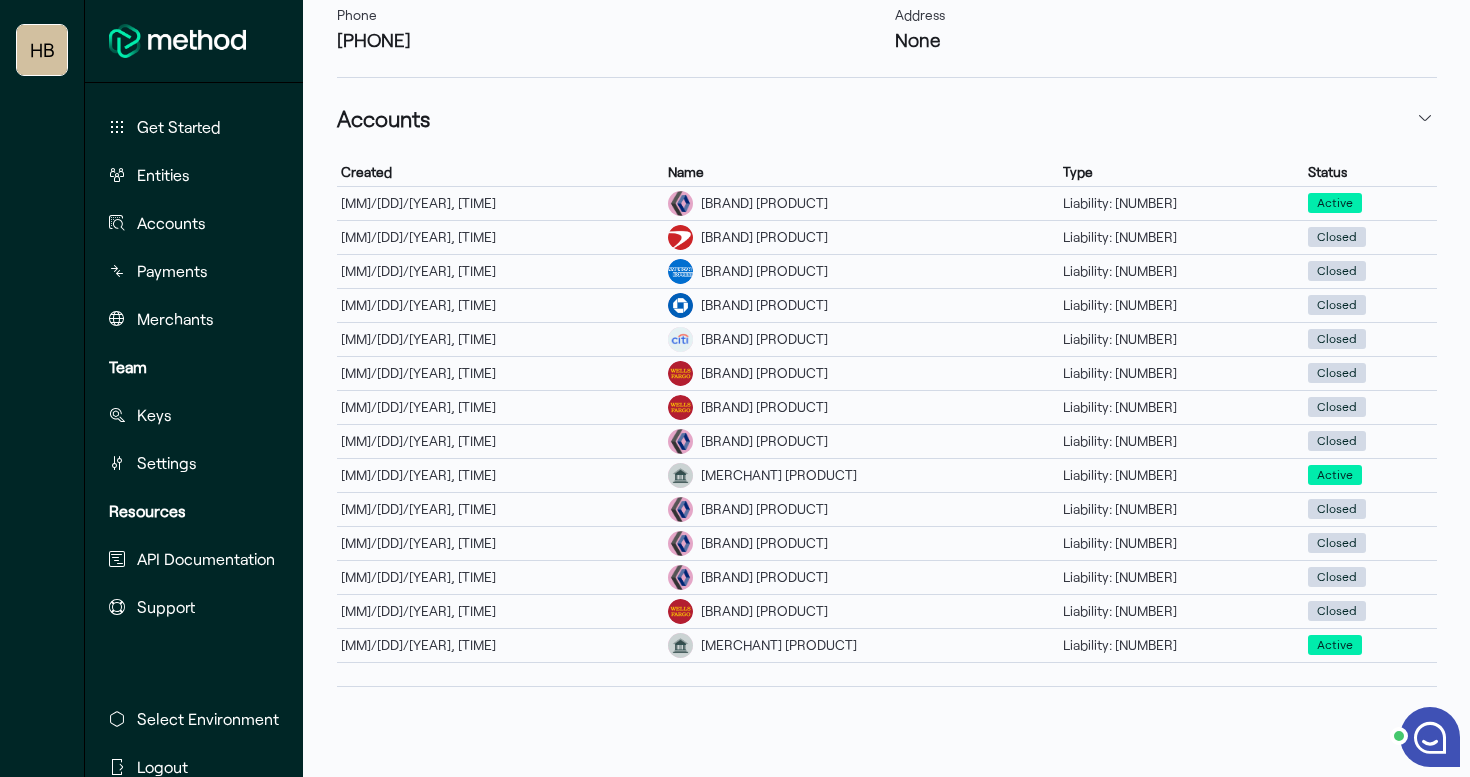 scroll, scrollTop: 710, scrollLeft: 0, axis: vertical 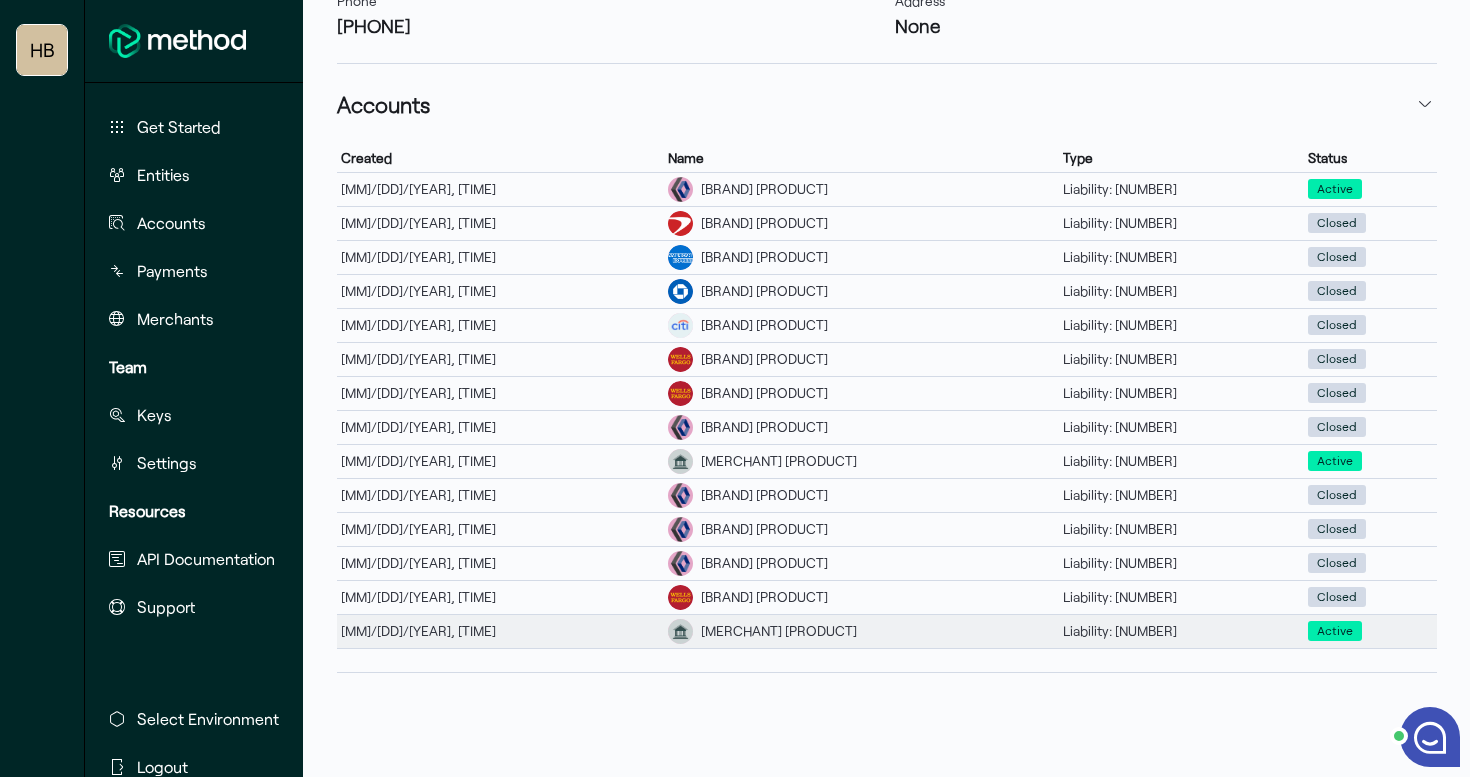 click on "Fm Sat23 Jmpa Student Loan" at bounding box center (779, 631) 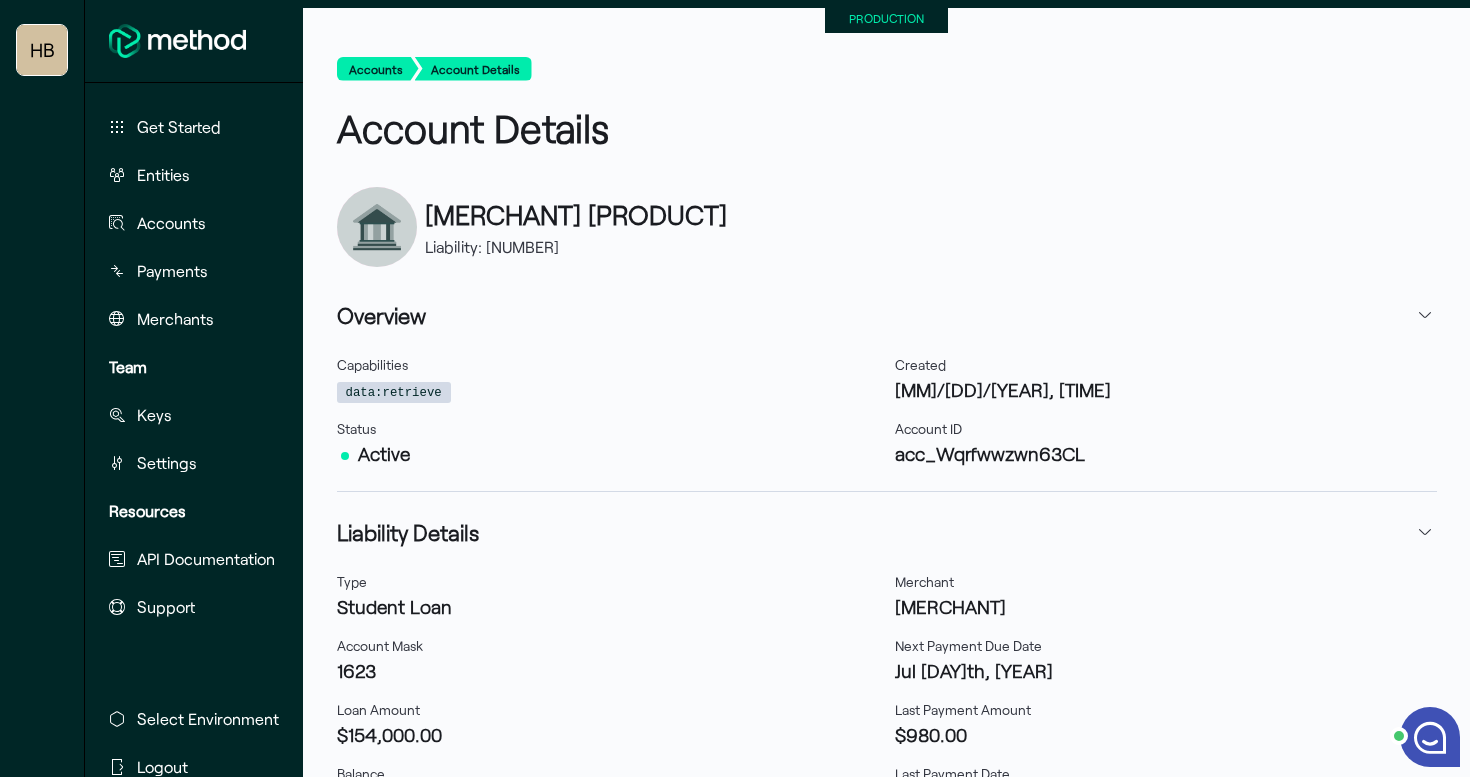 drag, startPoint x: 1115, startPoint y: 612, endPoint x: 884, endPoint y: 607, distance: 231.05411 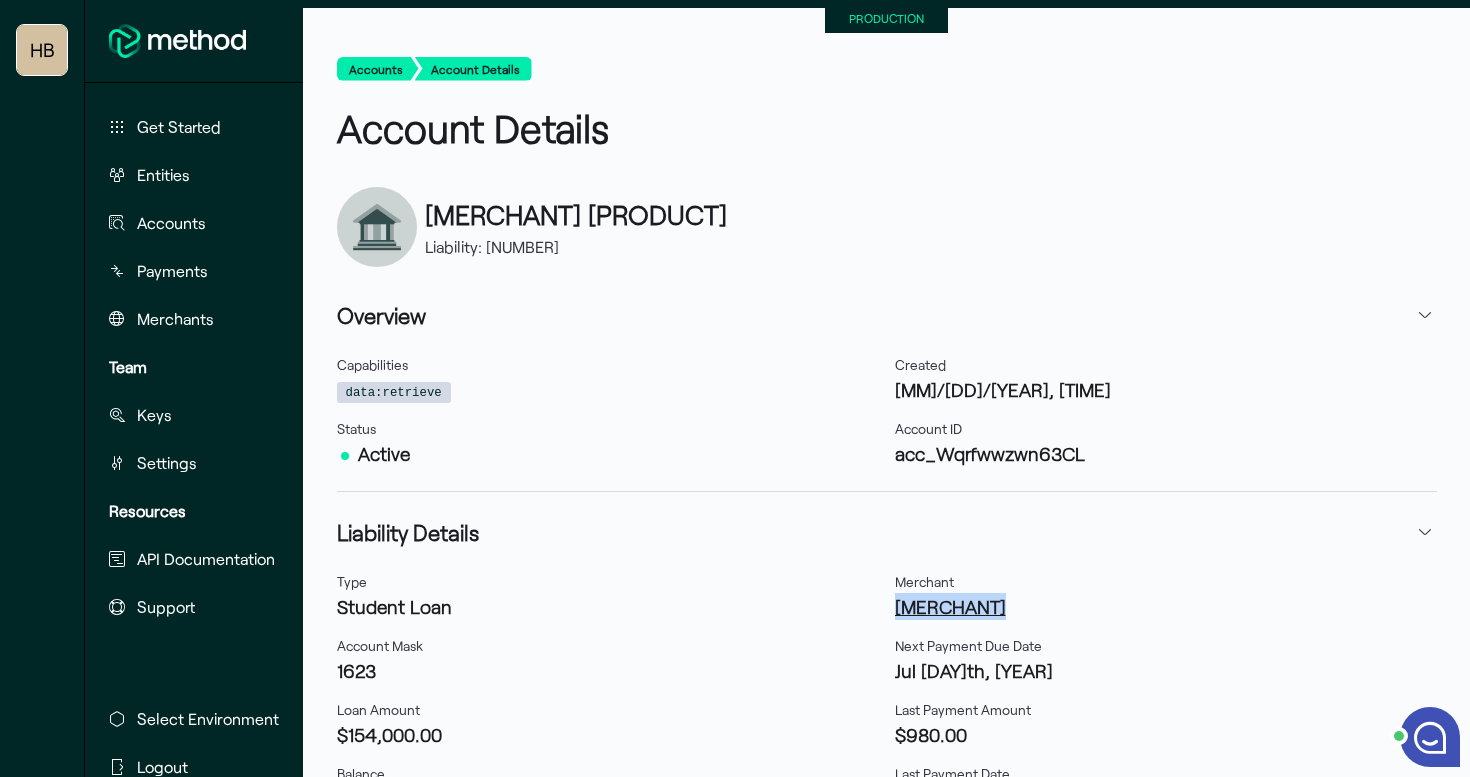 drag, startPoint x: 1208, startPoint y: 626, endPoint x: 894, endPoint y: 609, distance: 314.45987 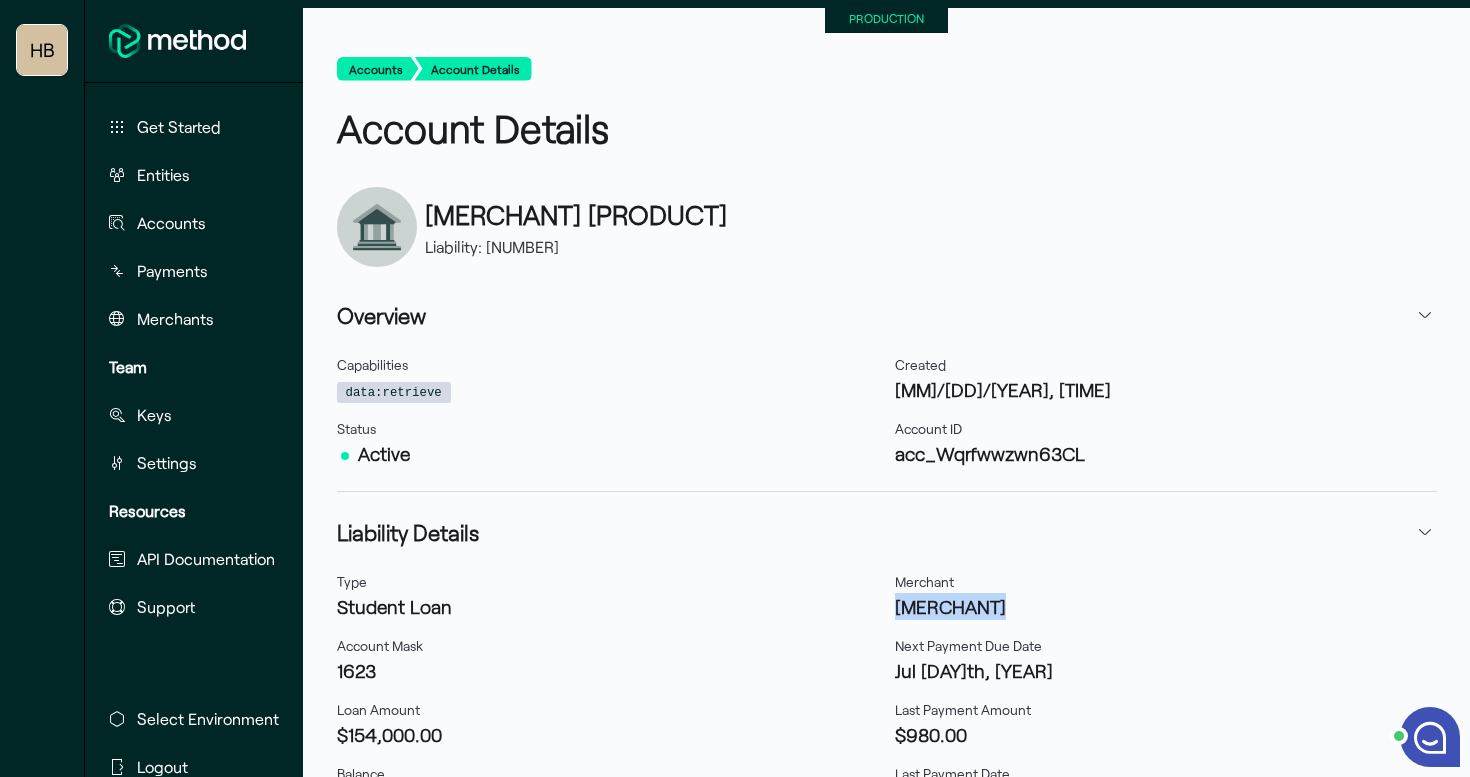 drag, startPoint x: 785, startPoint y: 224, endPoint x: 431, endPoint y: 220, distance: 354.02258 